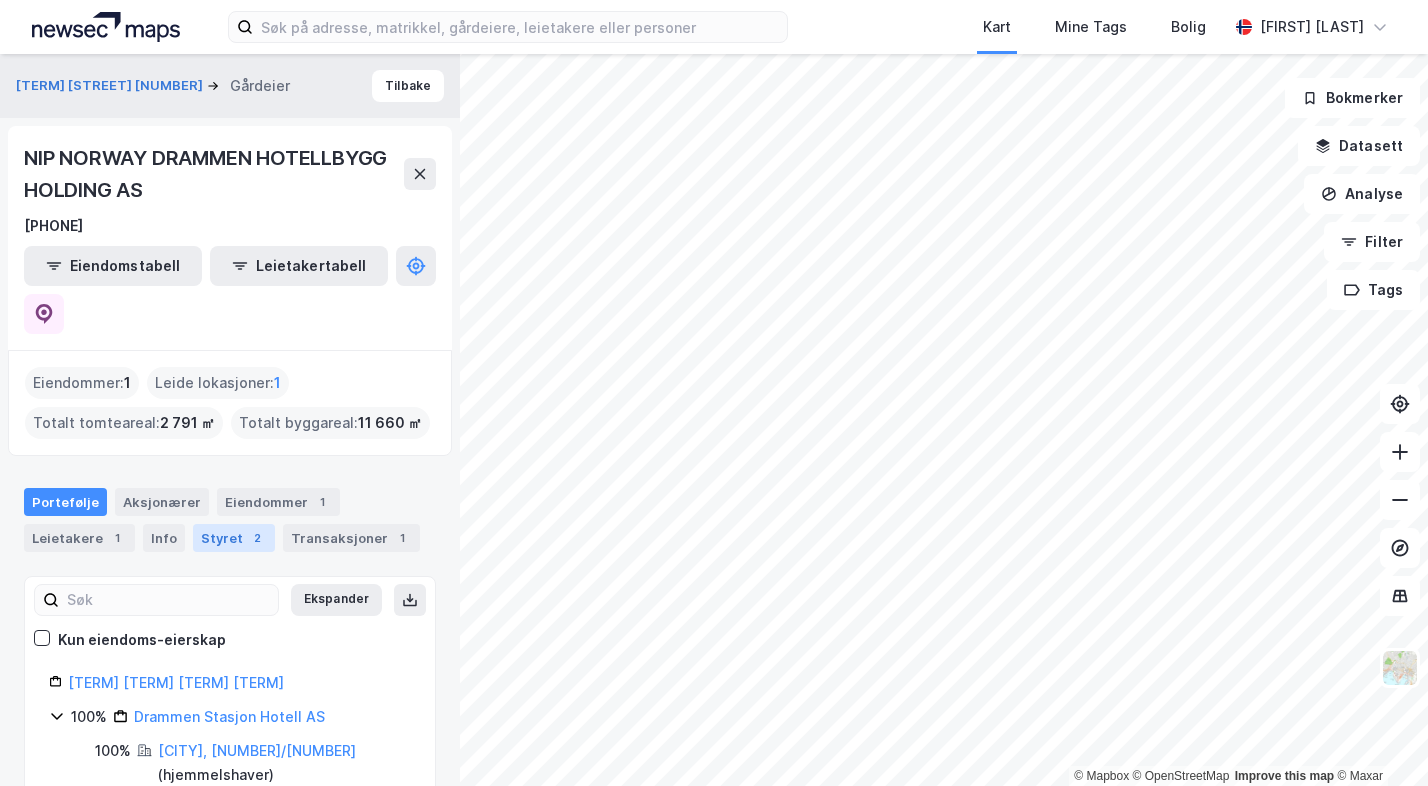 scroll, scrollTop: 0, scrollLeft: 0, axis: both 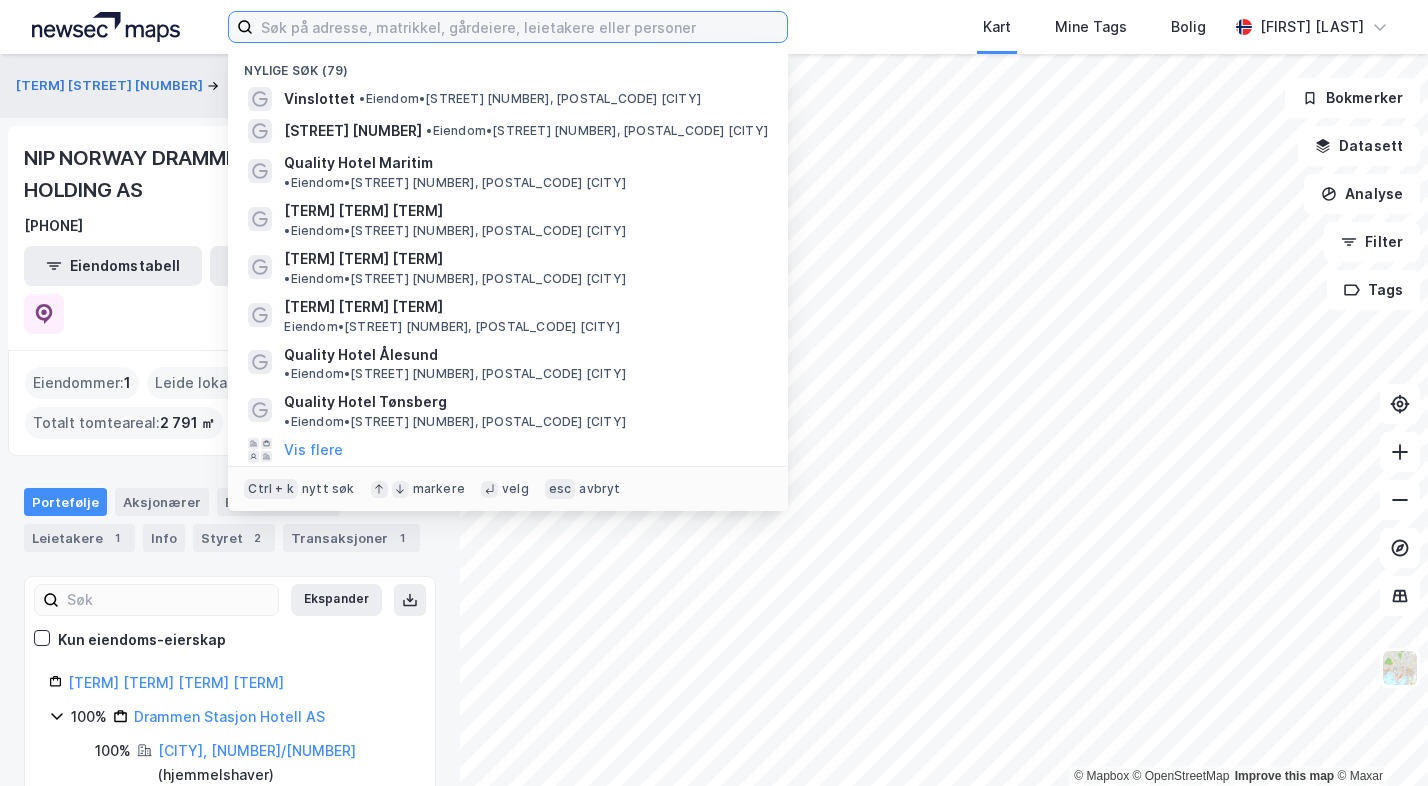click at bounding box center (520, 27) 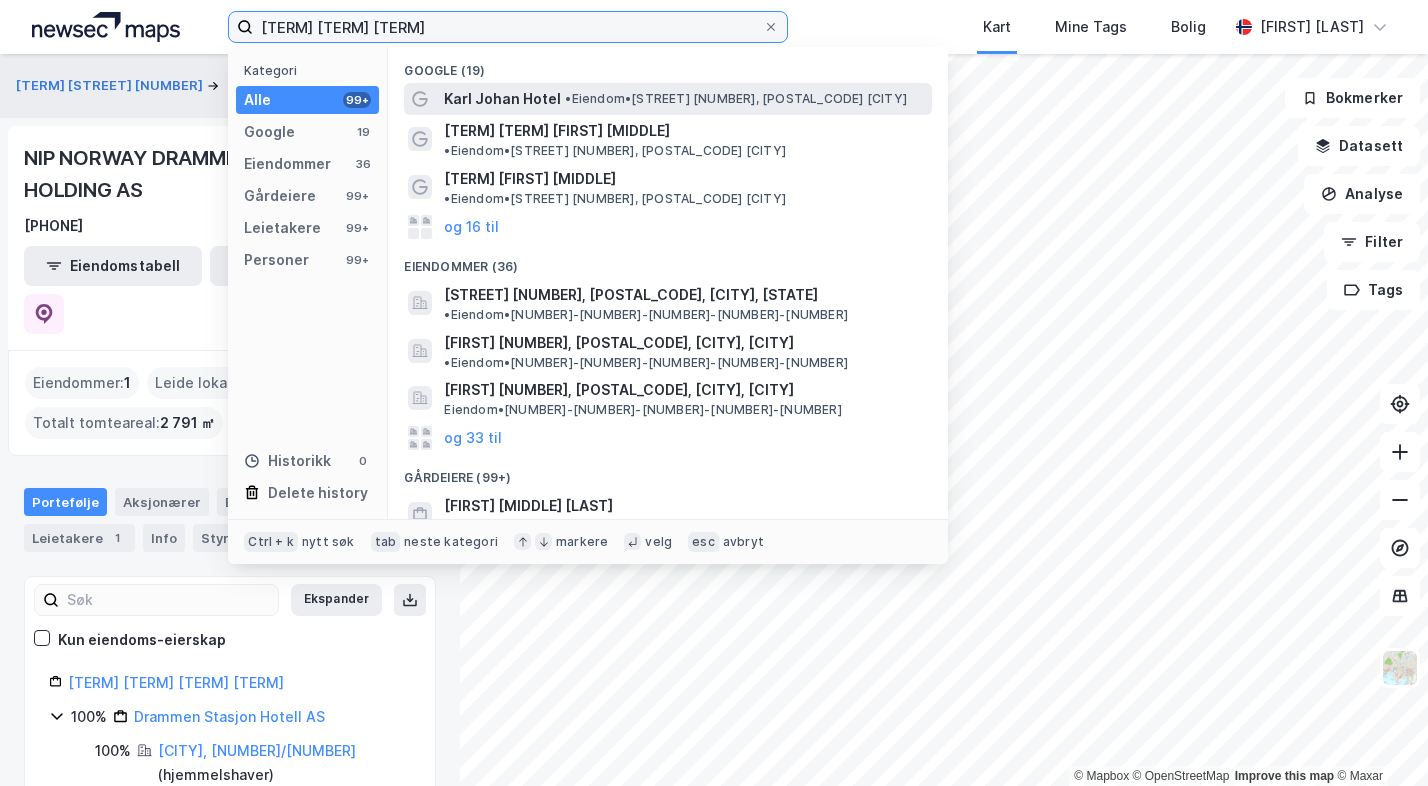 type on "[TERM] [TERM] [TERM]" 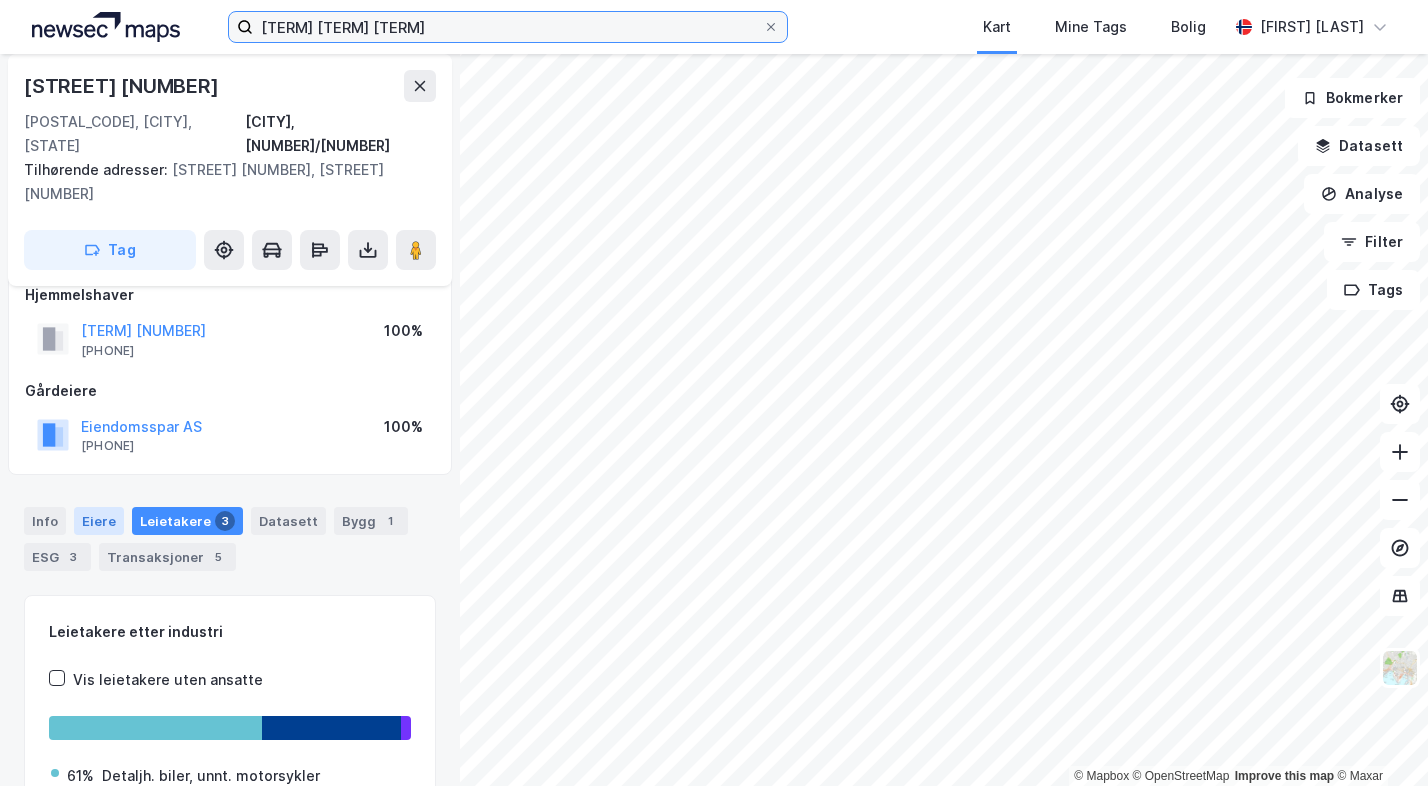 scroll, scrollTop: 0, scrollLeft: 0, axis: both 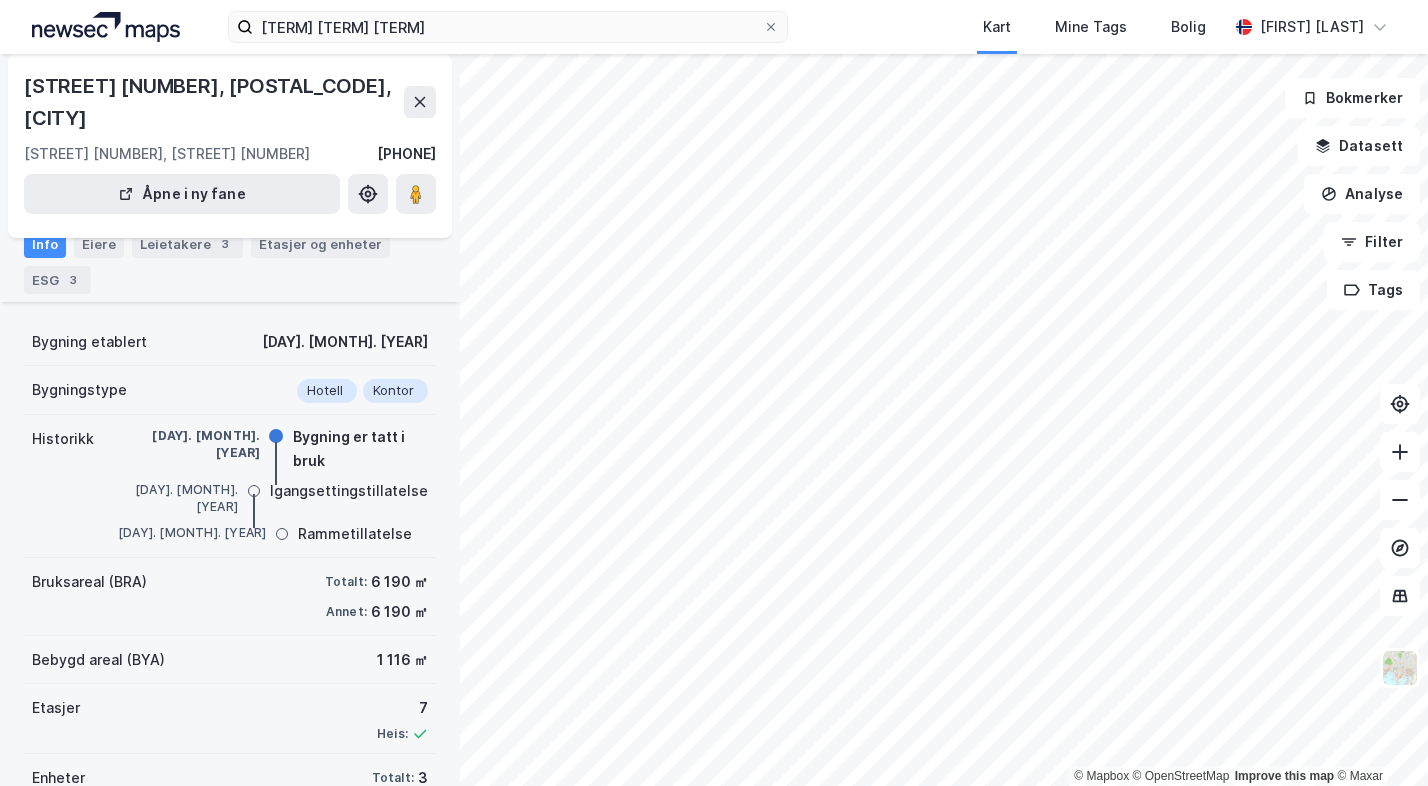 click on "Info Eiere Leietakere 3 Etasjer og enheter ESG 3" at bounding box center (230, 262) 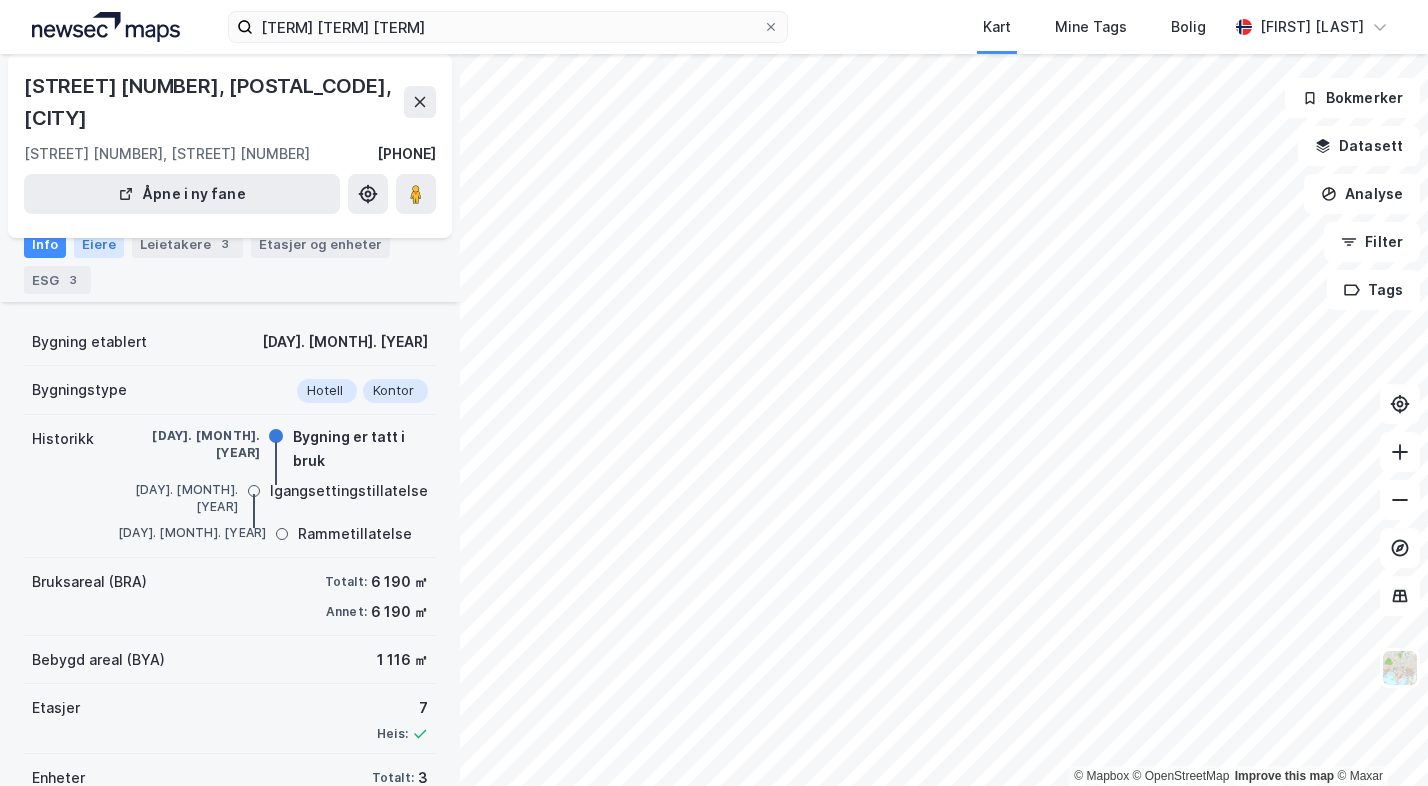 click on "Eiere" at bounding box center (99, 244) 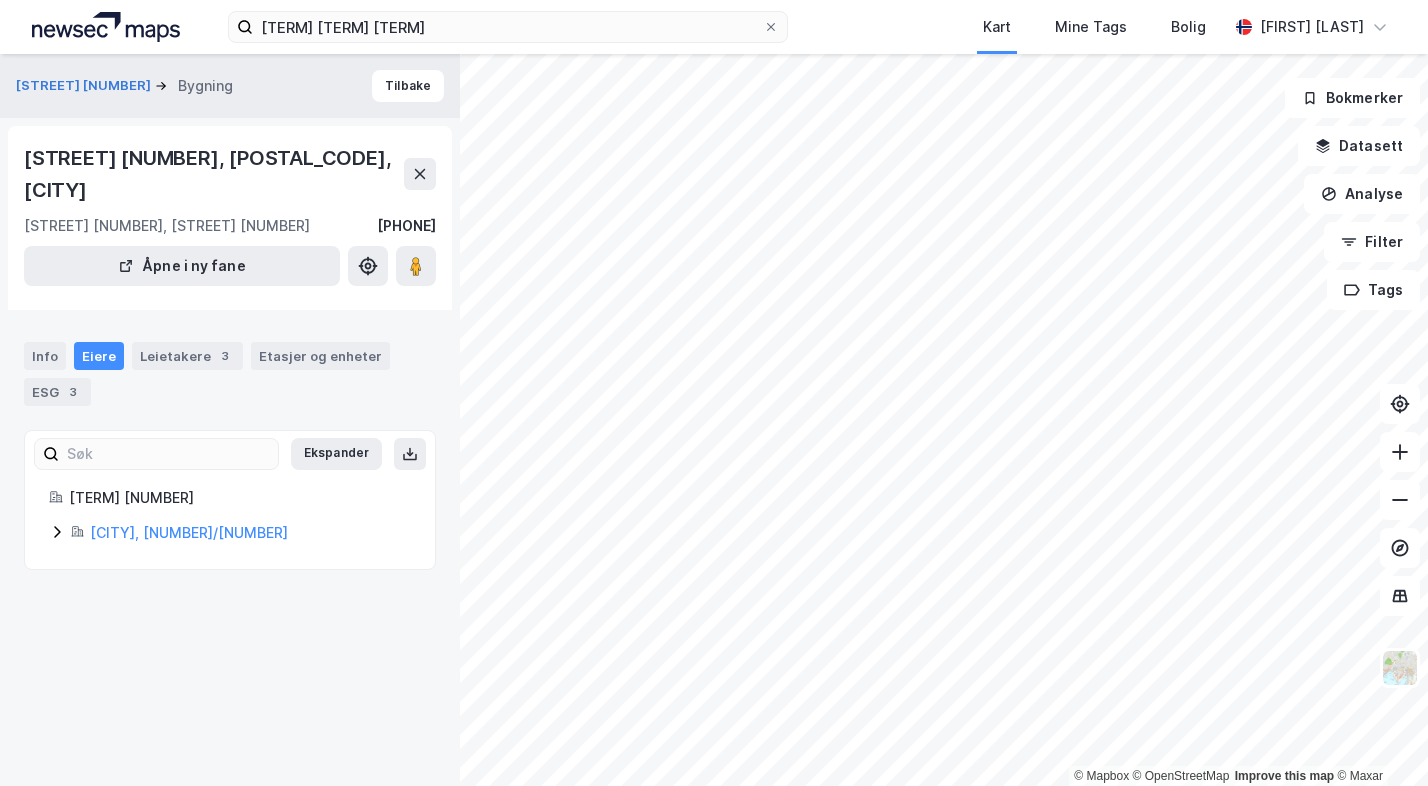 scroll, scrollTop: 0, scrollLeft: 0, axis: both 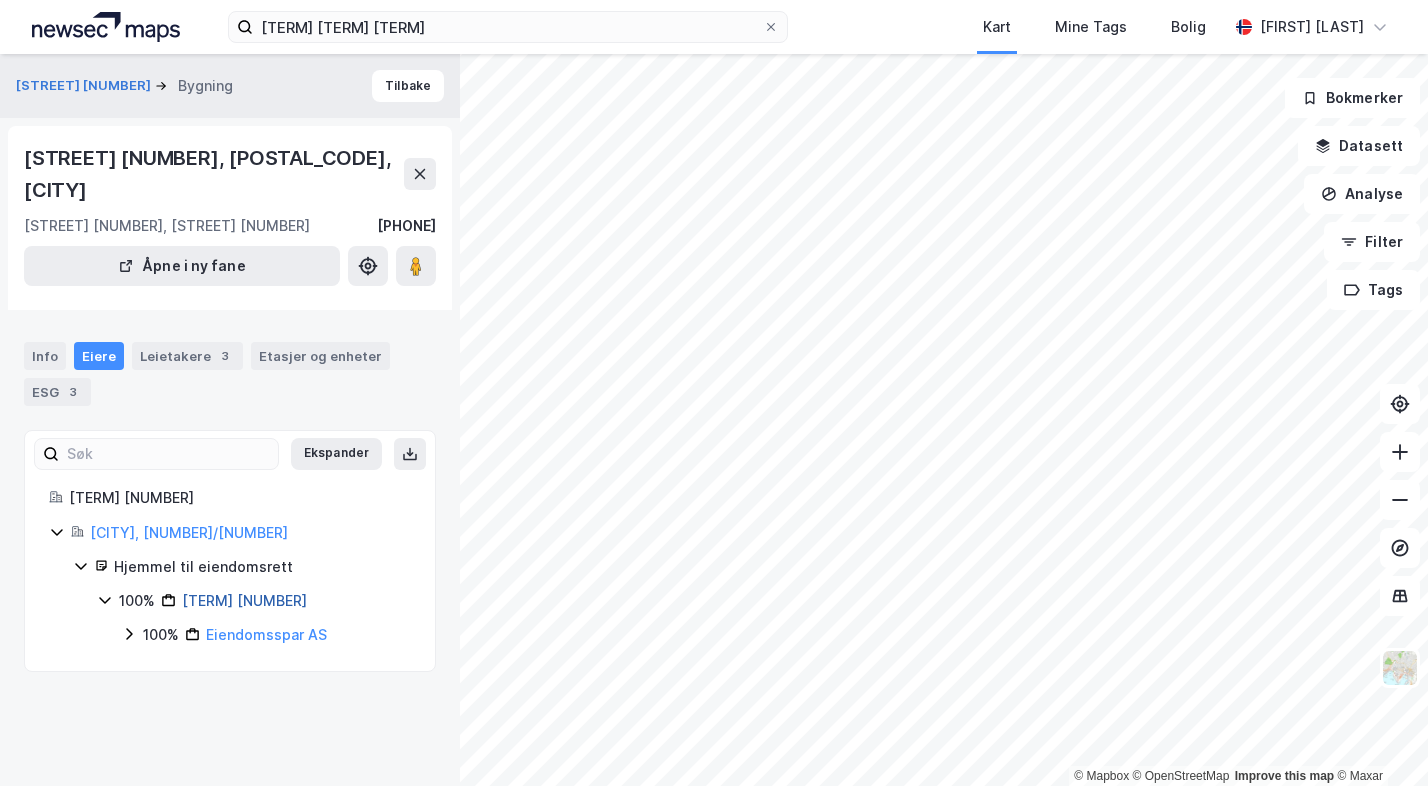 click on "[TERM] [NUMBER]" at bounding box center (244, 600) 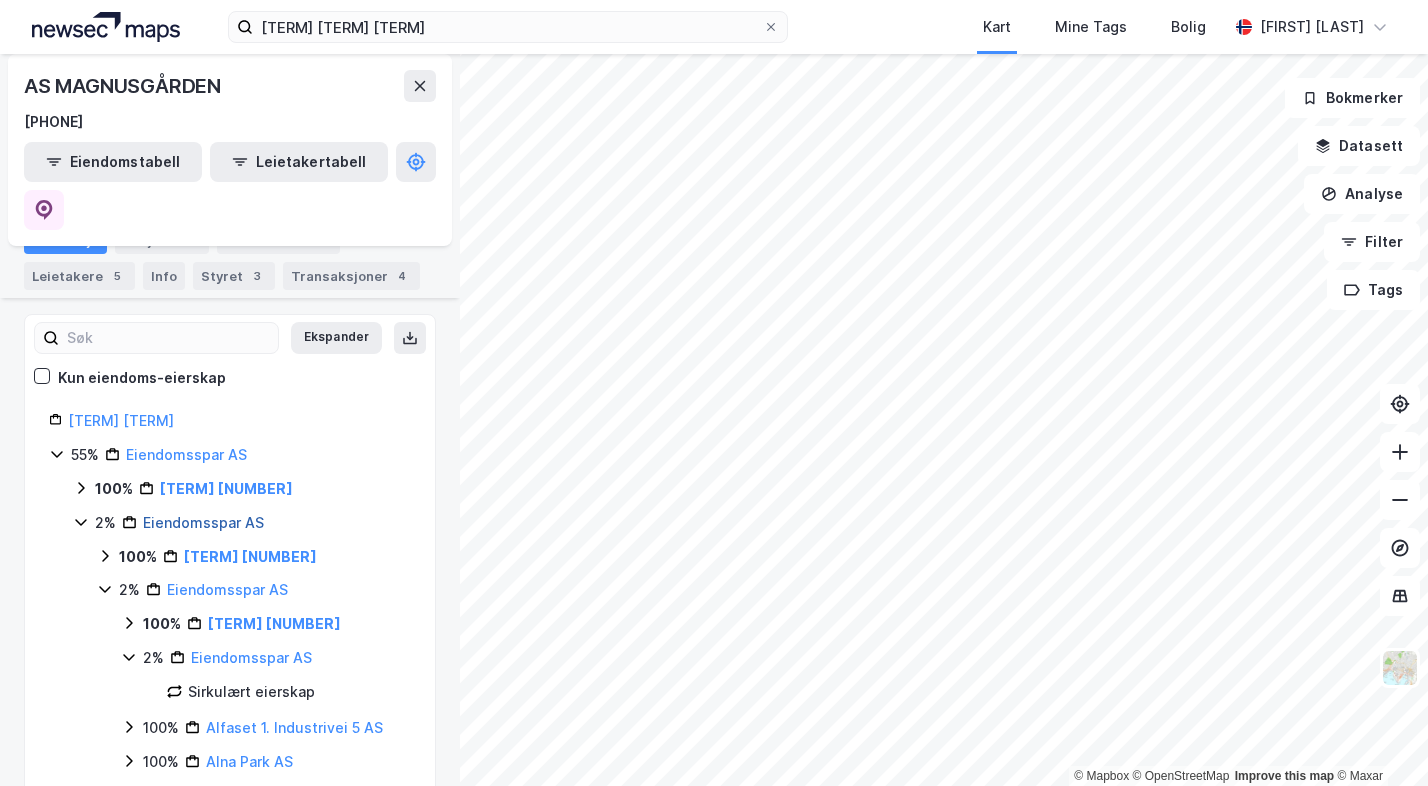 scroll, scrollTop: 200, scrollLeft: 0, axis: vertical 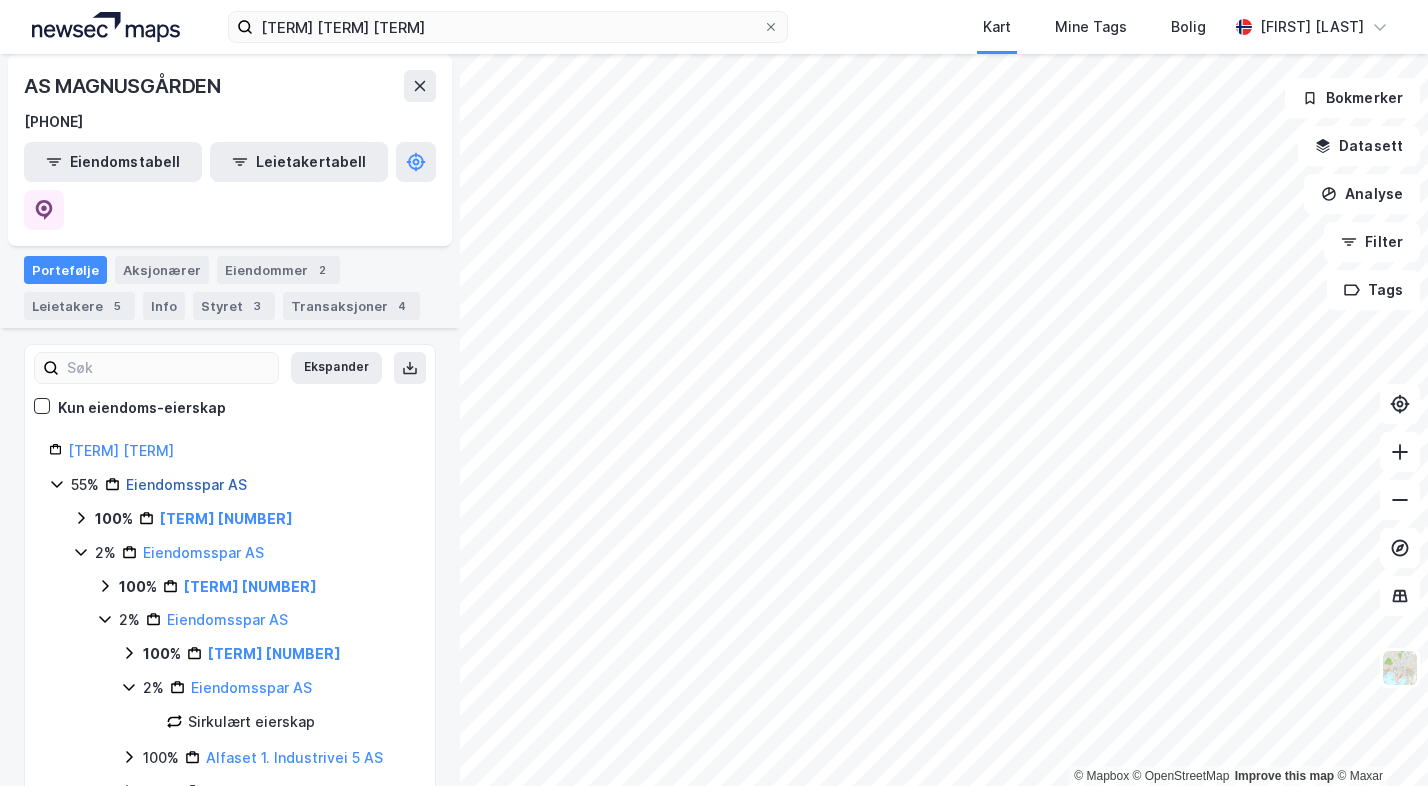 click on "Eiendomsspar AS" at bounding box center (186, 484) 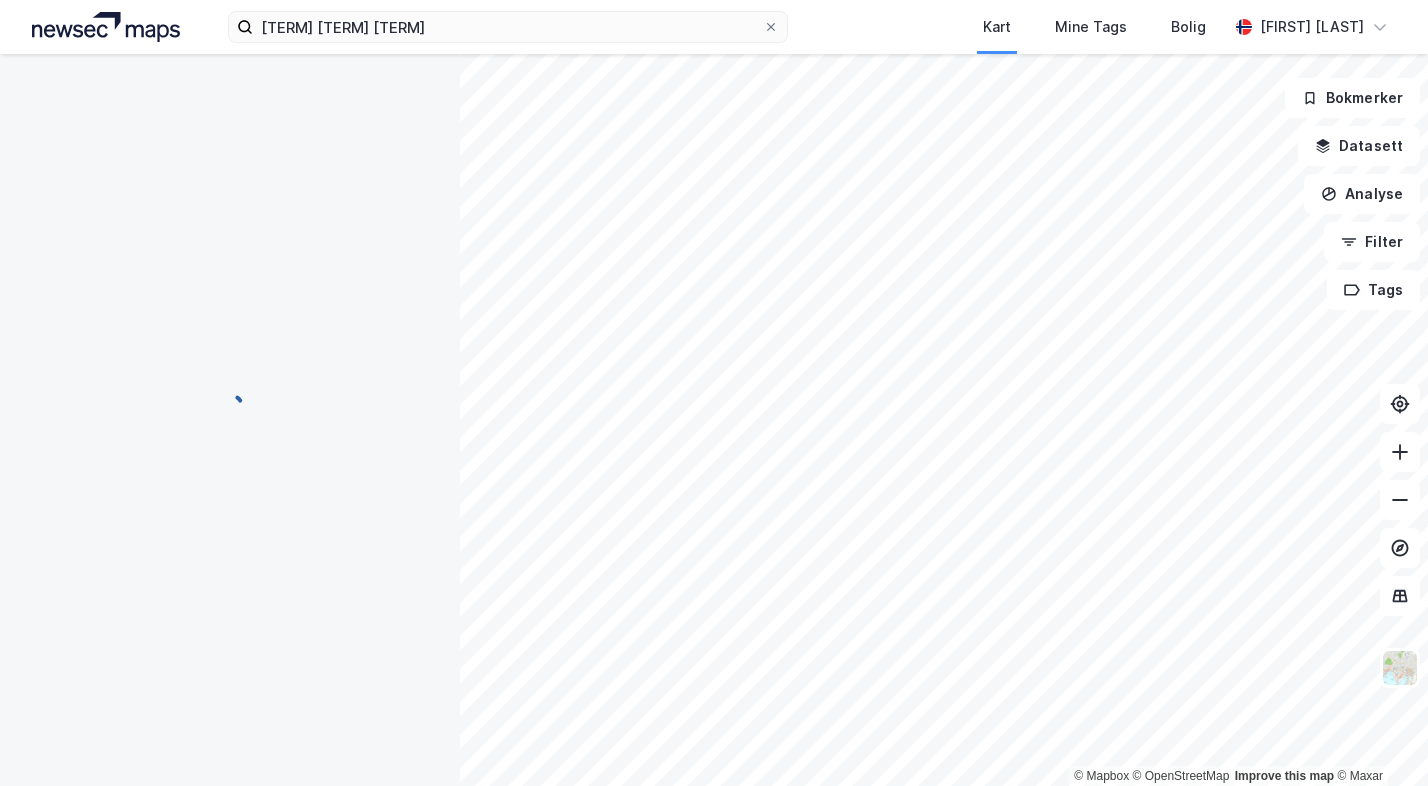 scroll, scrollTop: 0, scrollLeft: 0, axis: both 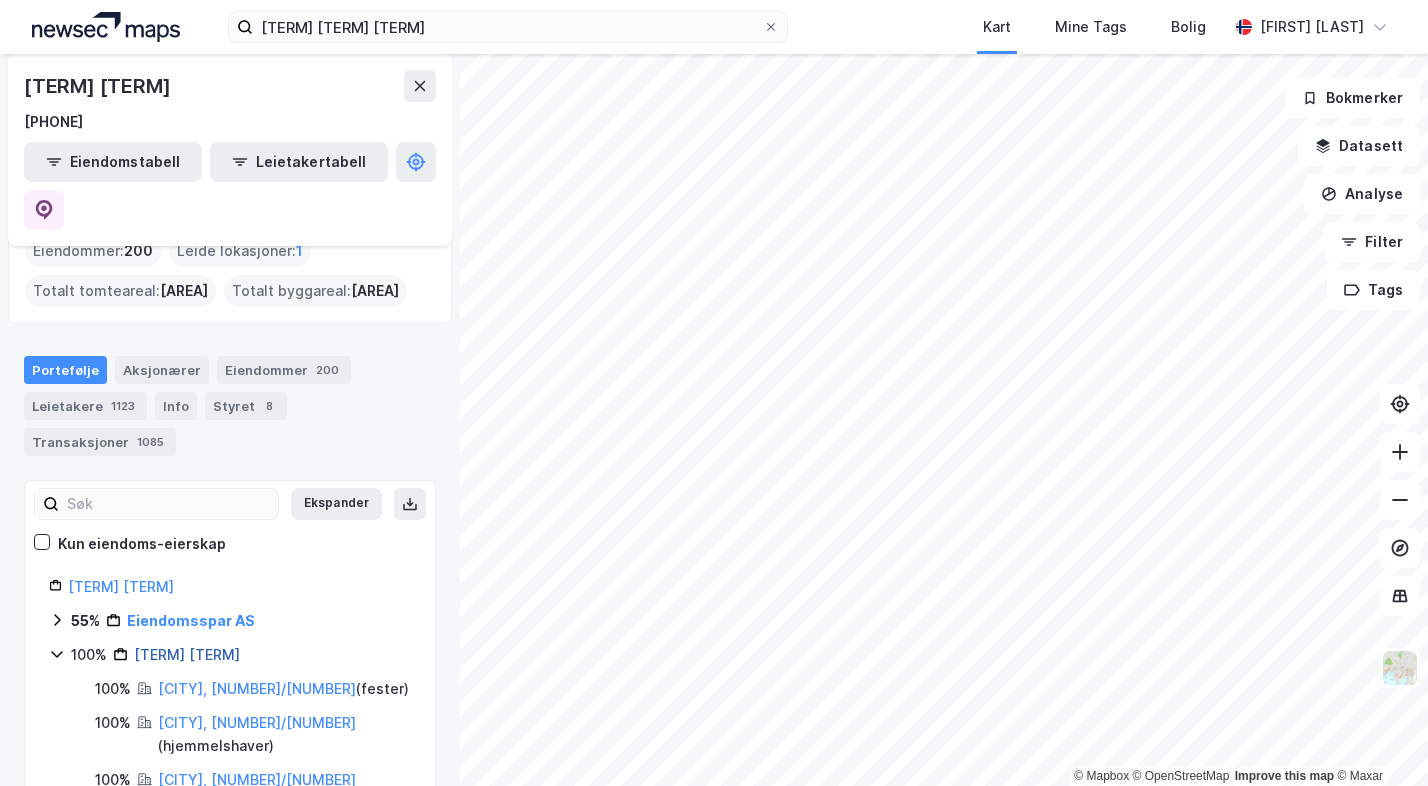 click on "[TERM] [TERM]" at bounding box center [187, 654] 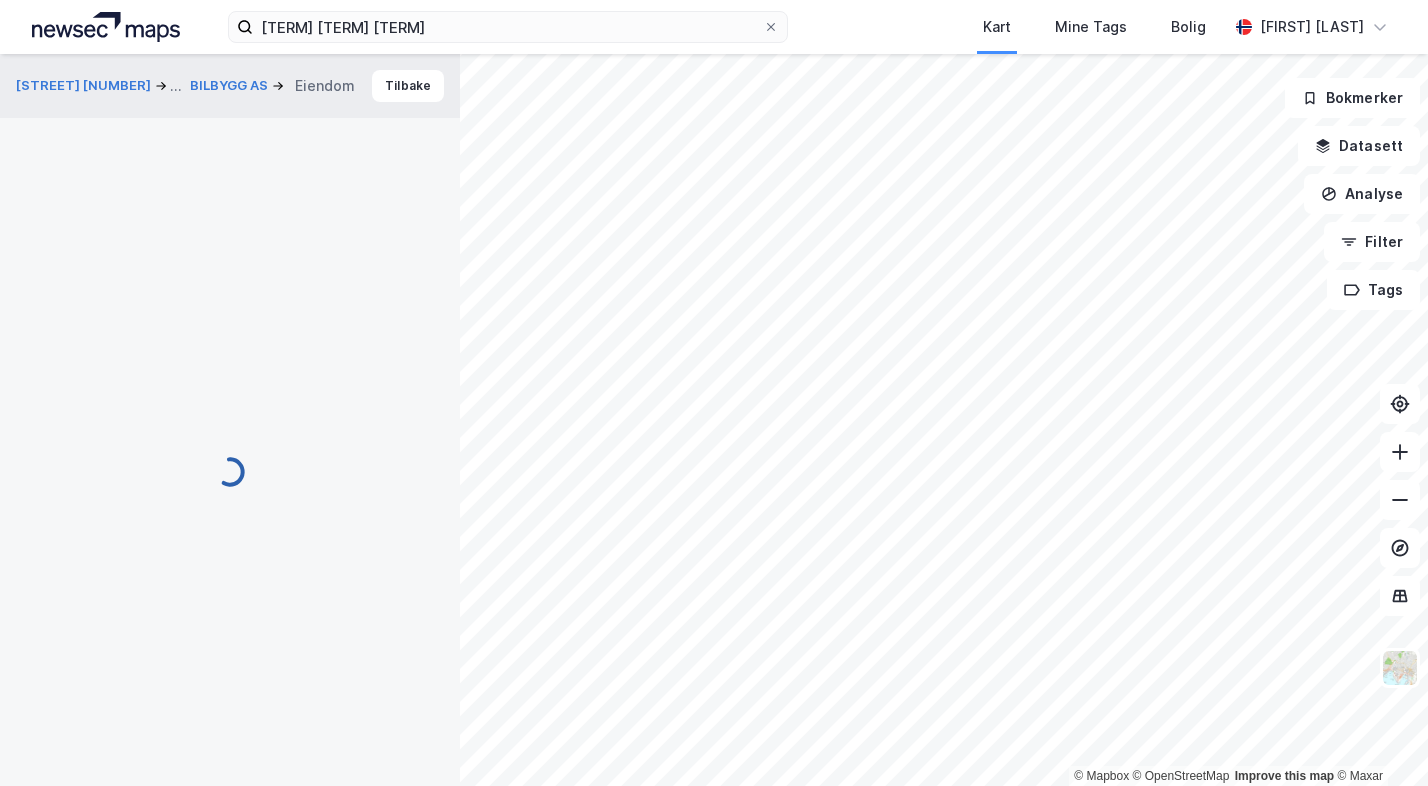 scroll, scrollTop: 31, scrollLeft: 0, axis: vertical 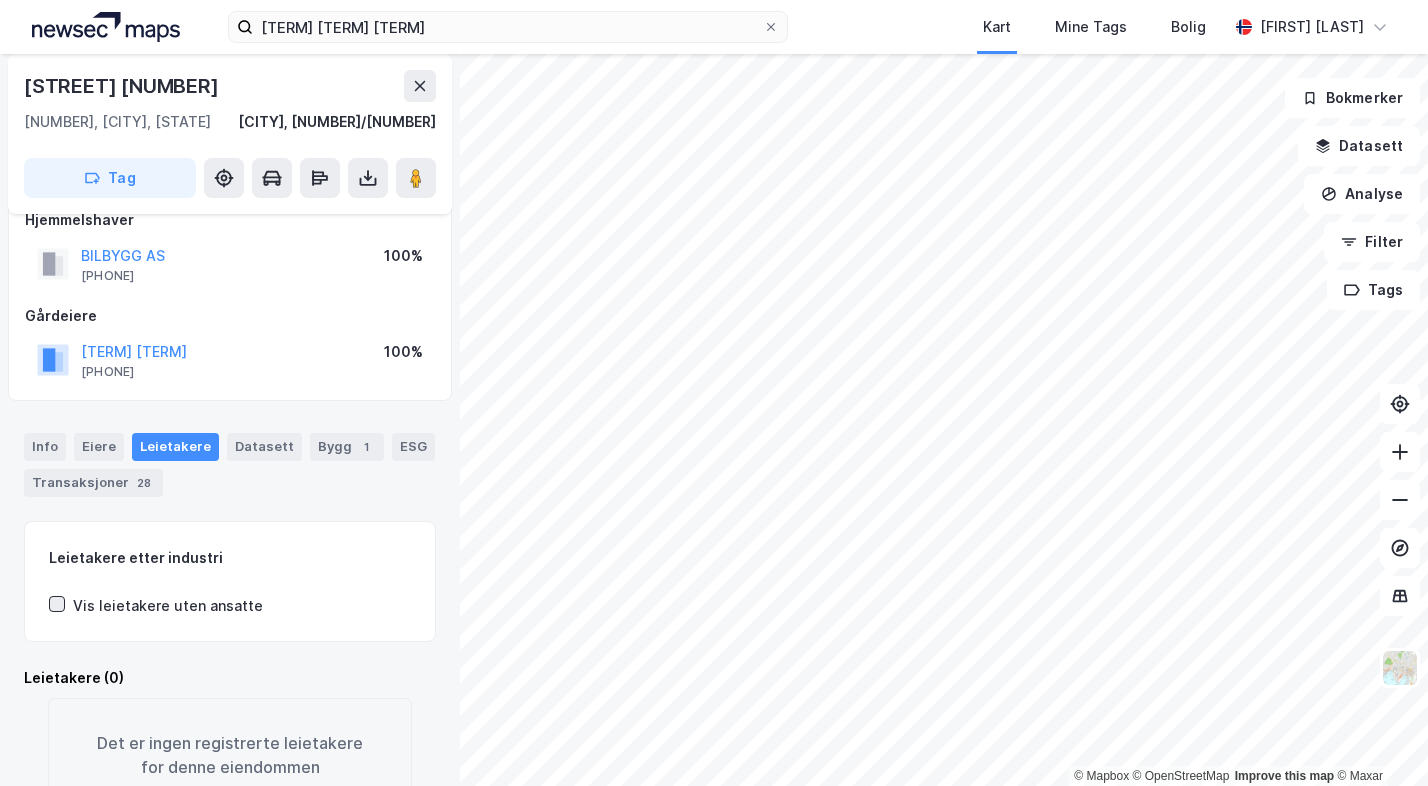 click 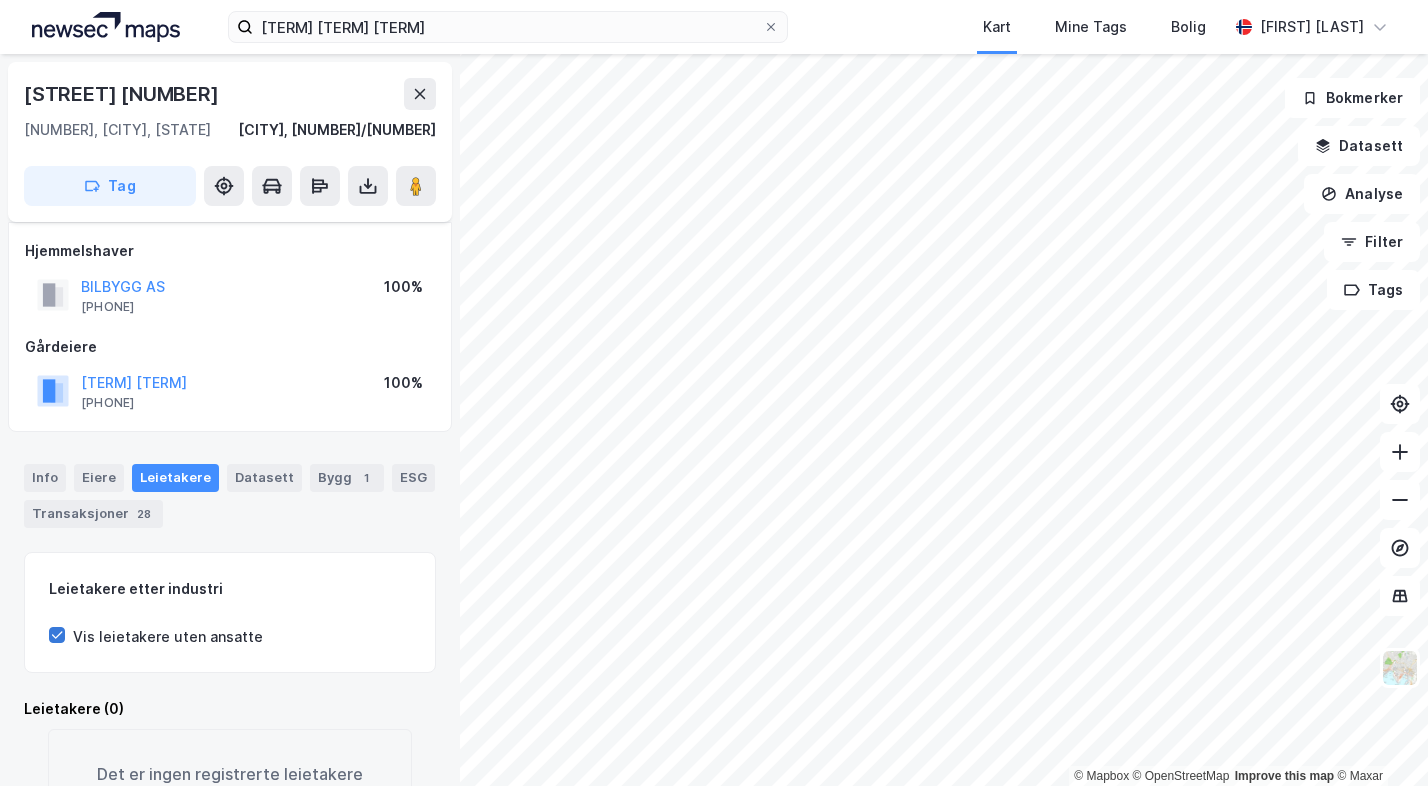 click 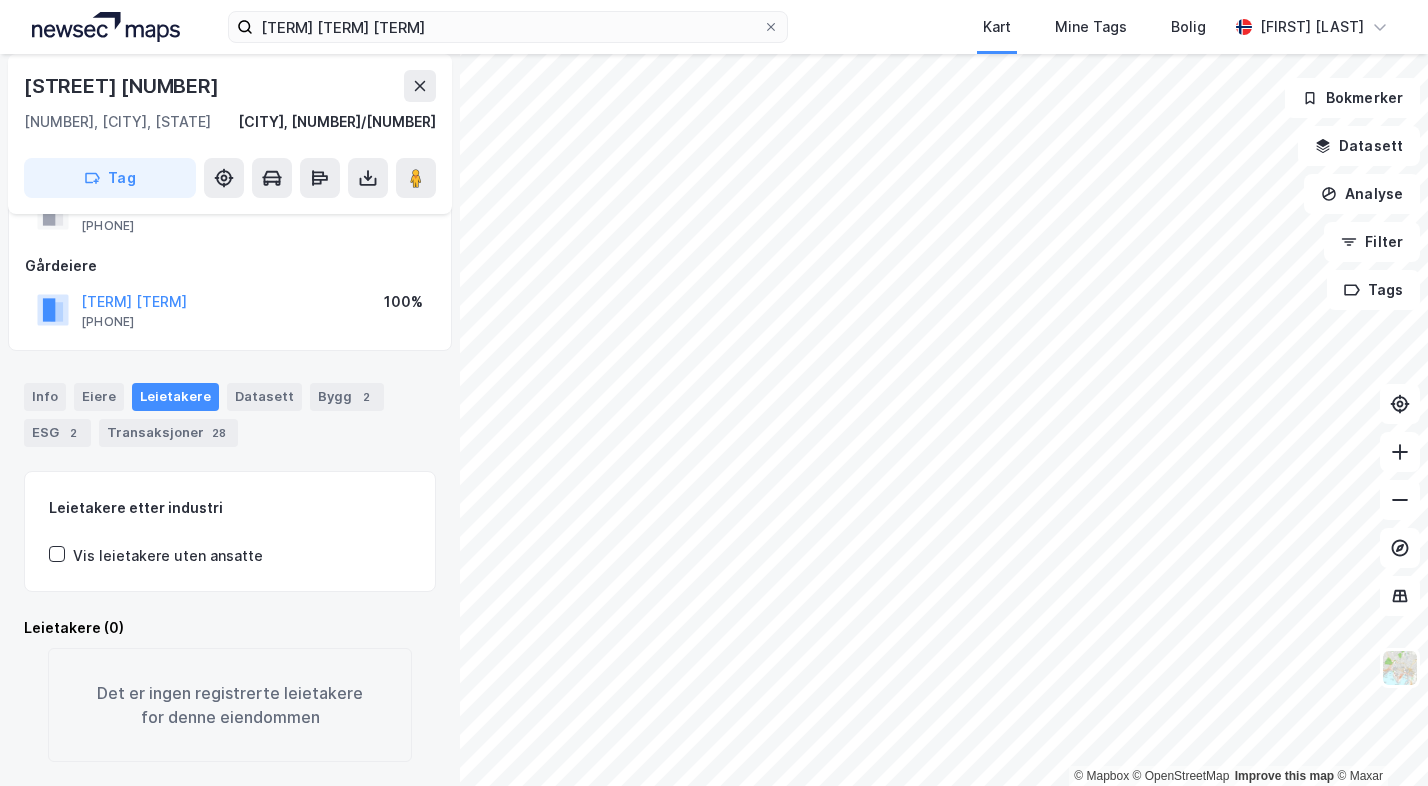 scroll, scrollTop: 0, scrollLeft: 0, axis: both 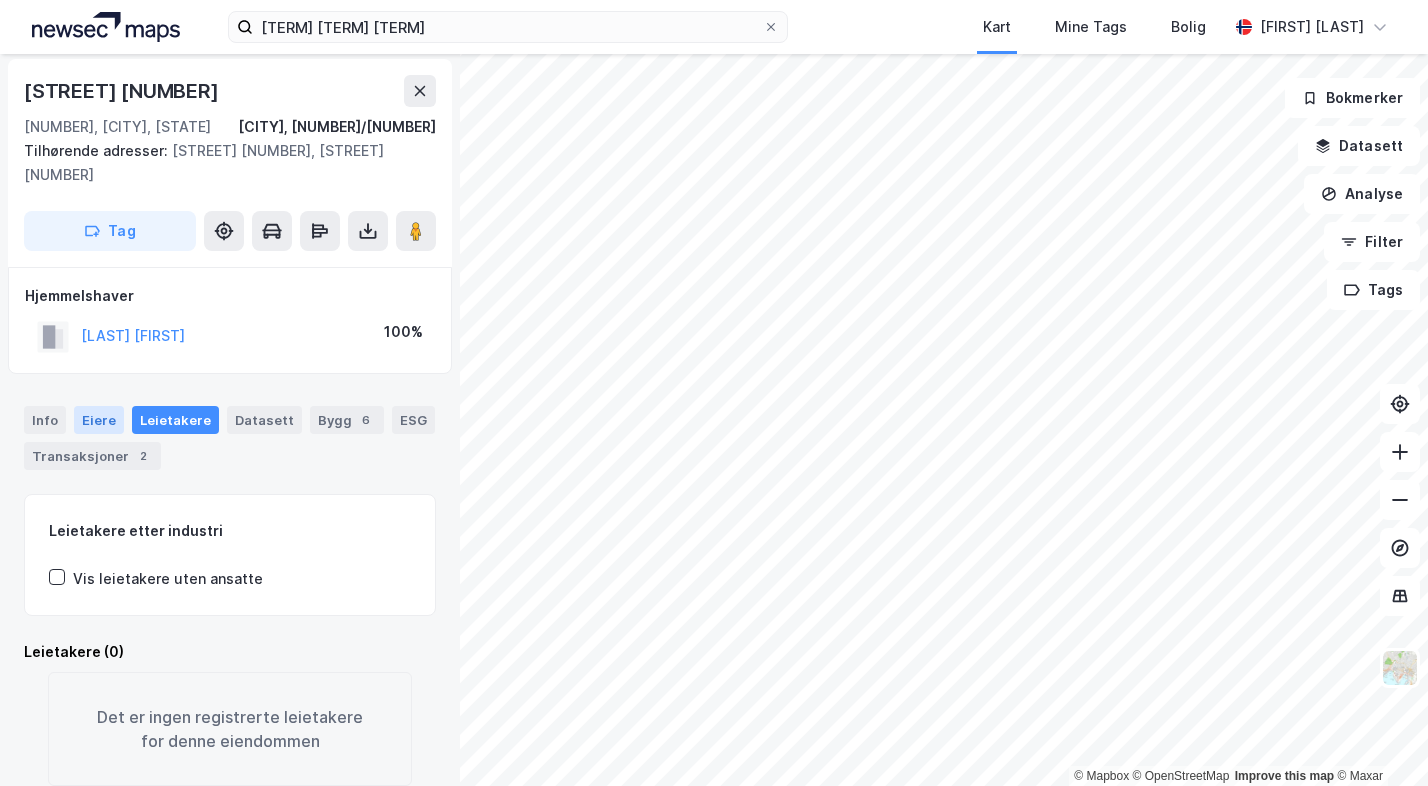 click on "Eiere" at bounding box center (99, 420) 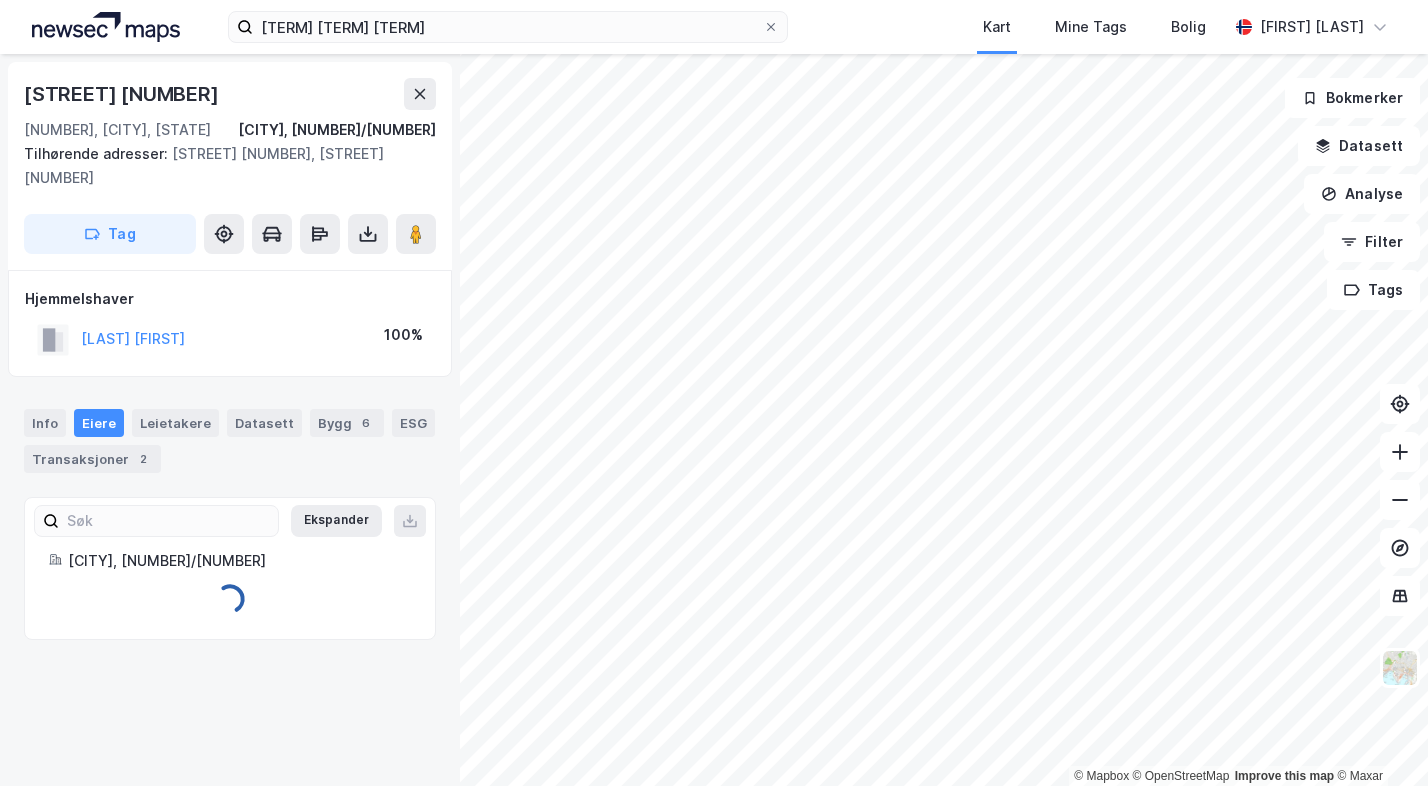scroll, scrollTop: 0, scrollLeft: 0, axis: both 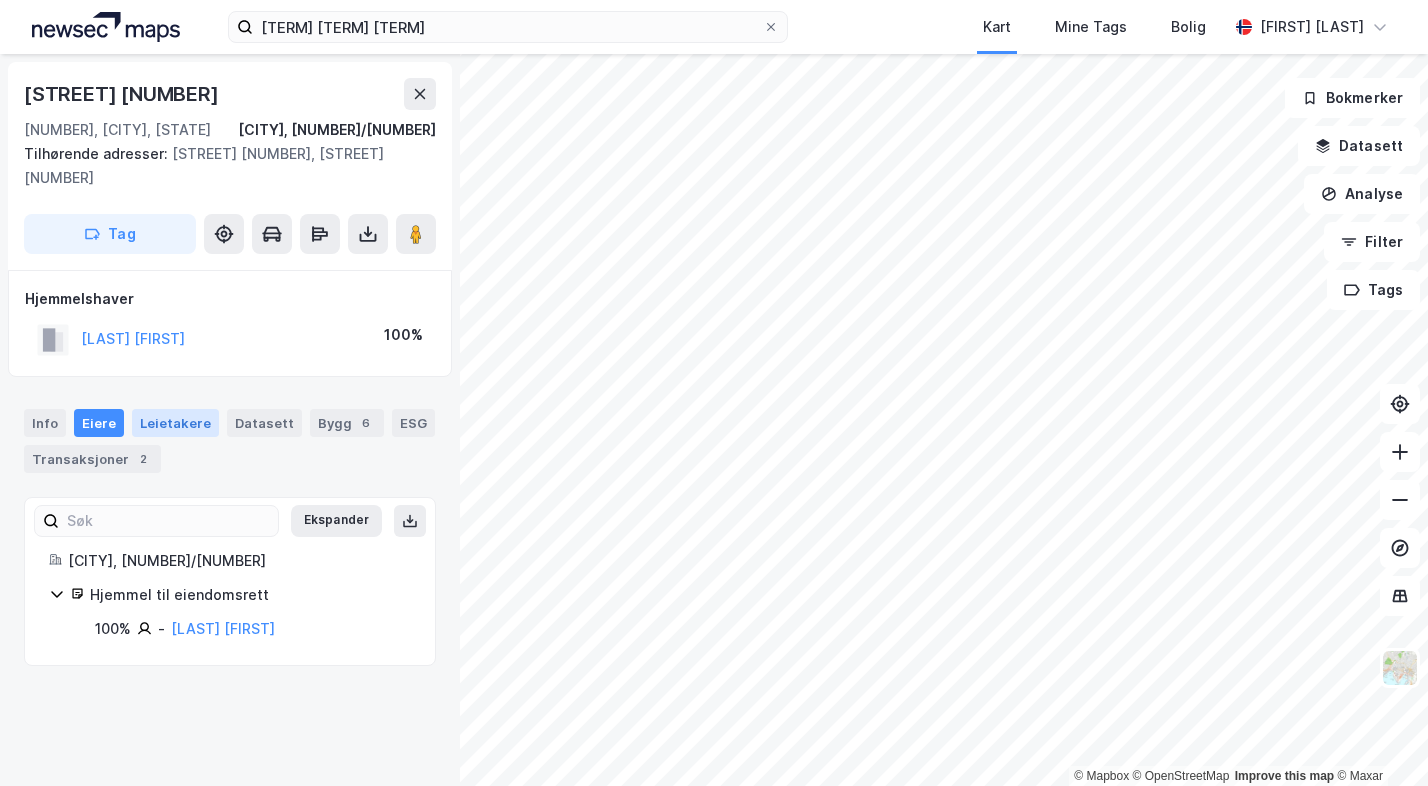 click on "Leietakere" at bounding box center [175, 423] 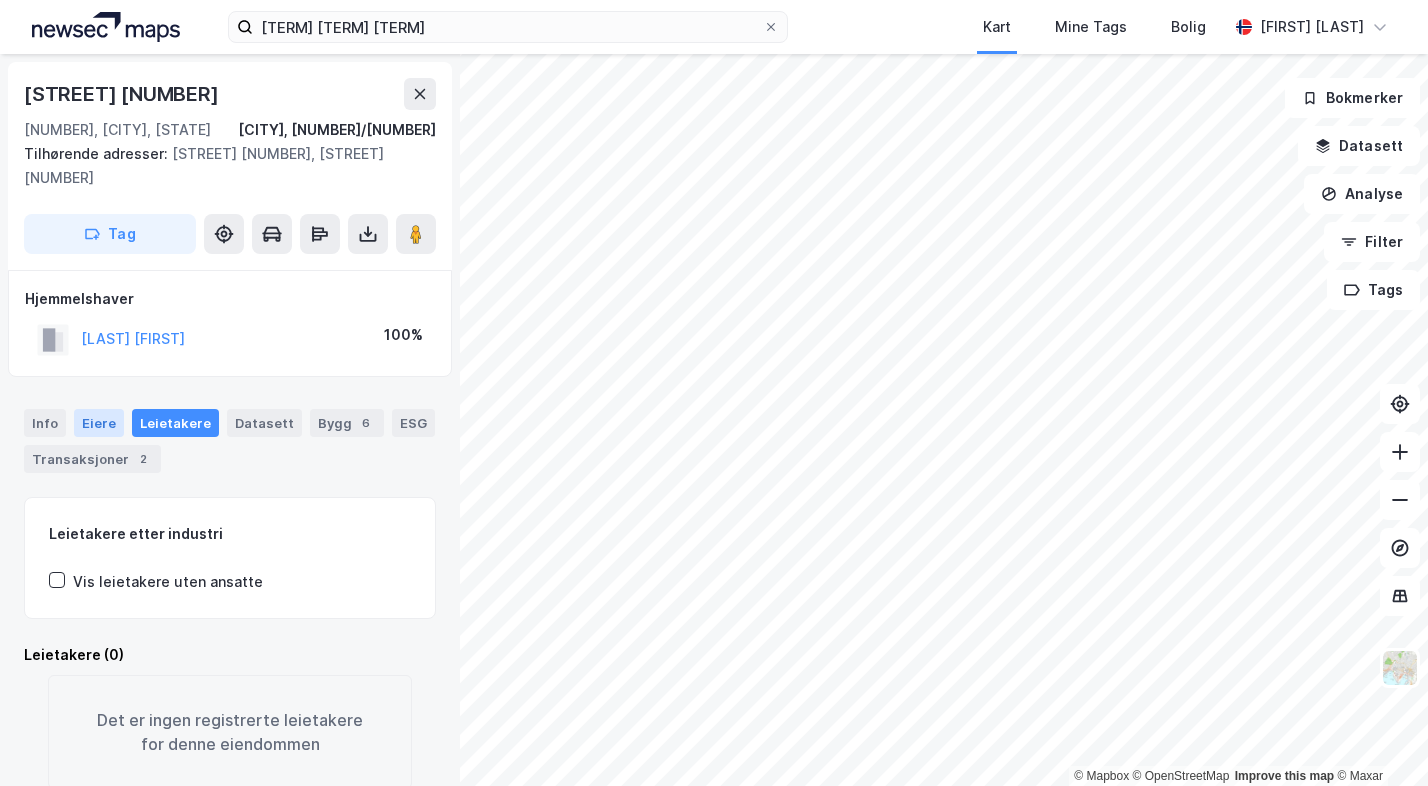 click on "Eiere" at bounding box center [99, 423] 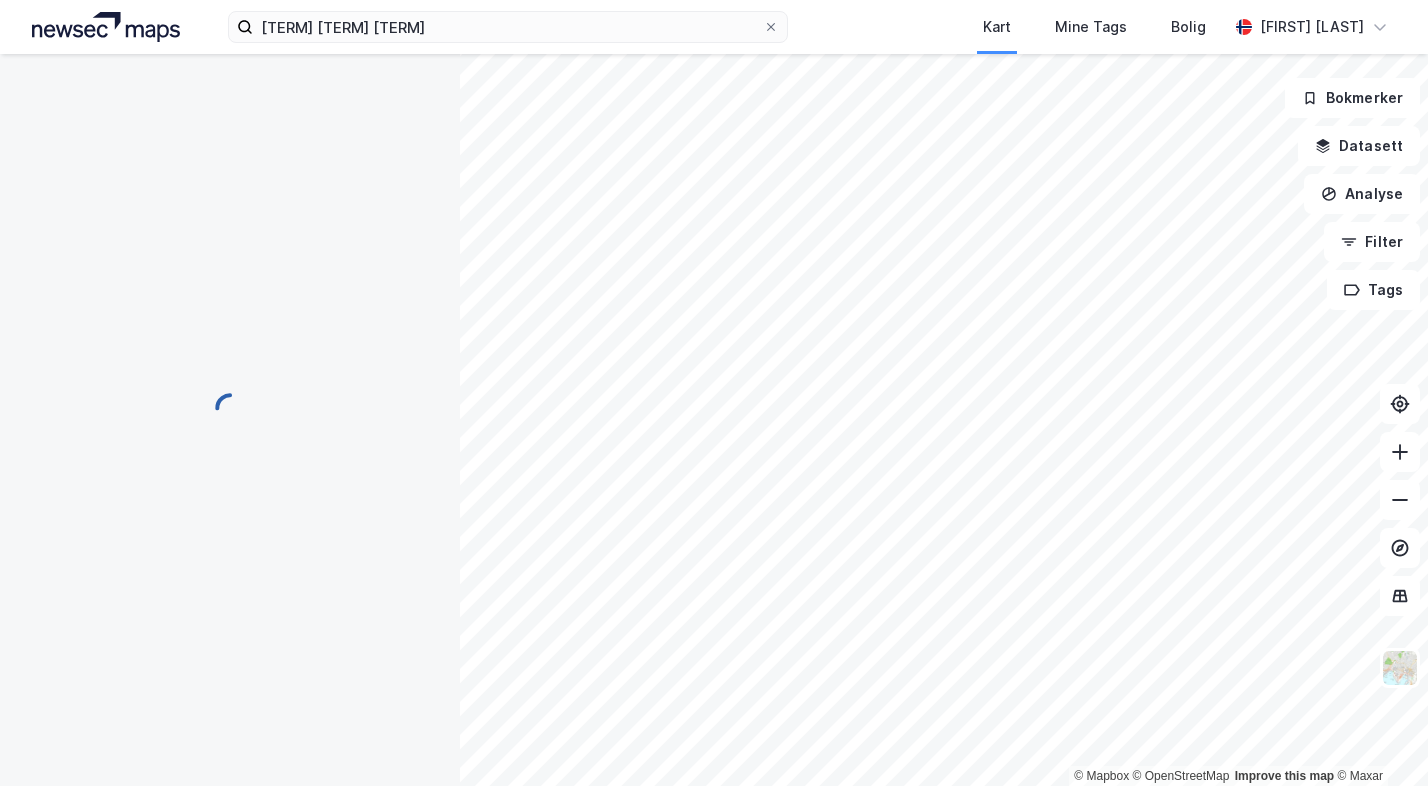 scroll, scrollTop: 3, scrollLeft: 0, axis: vertical 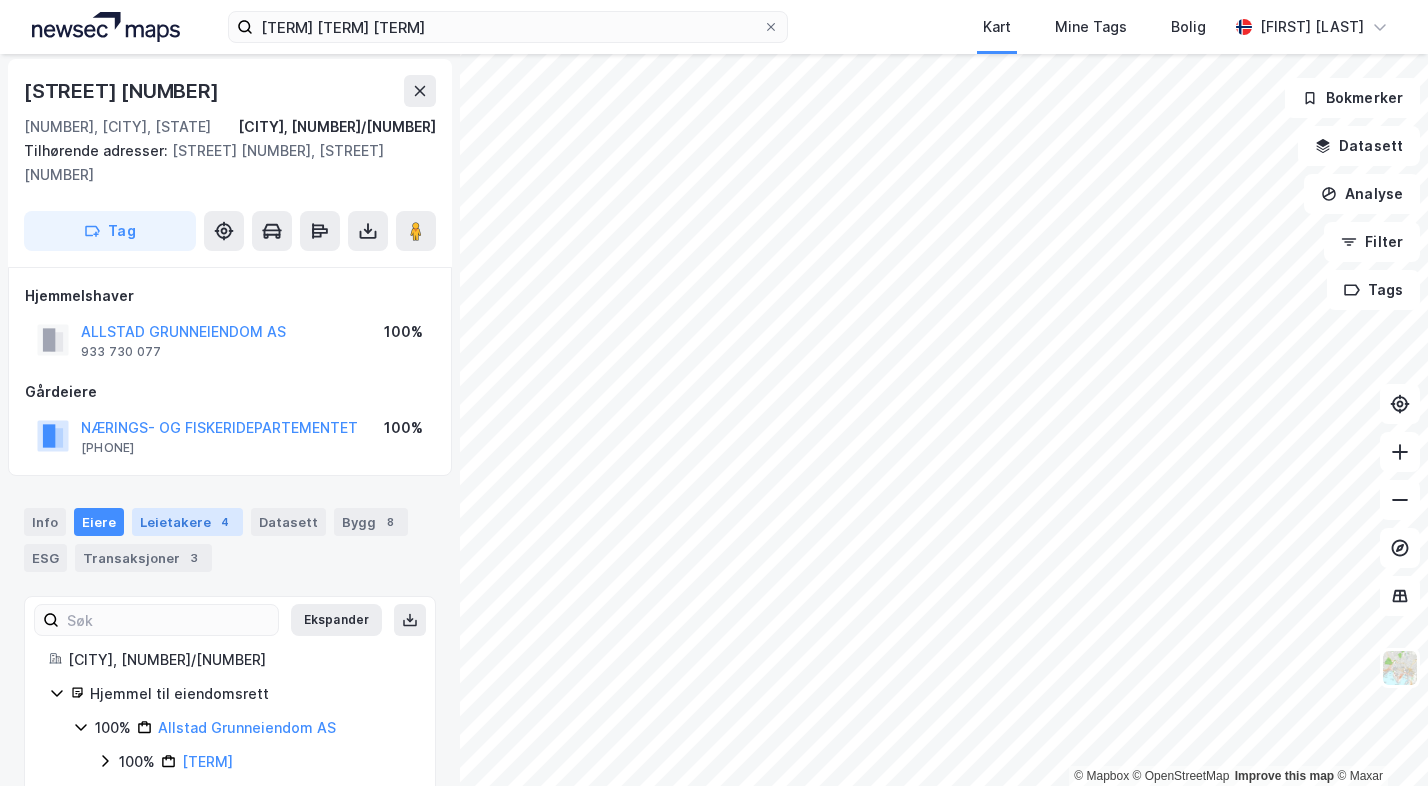 click on "Leietakere 4" at bounding box center [187, 522] 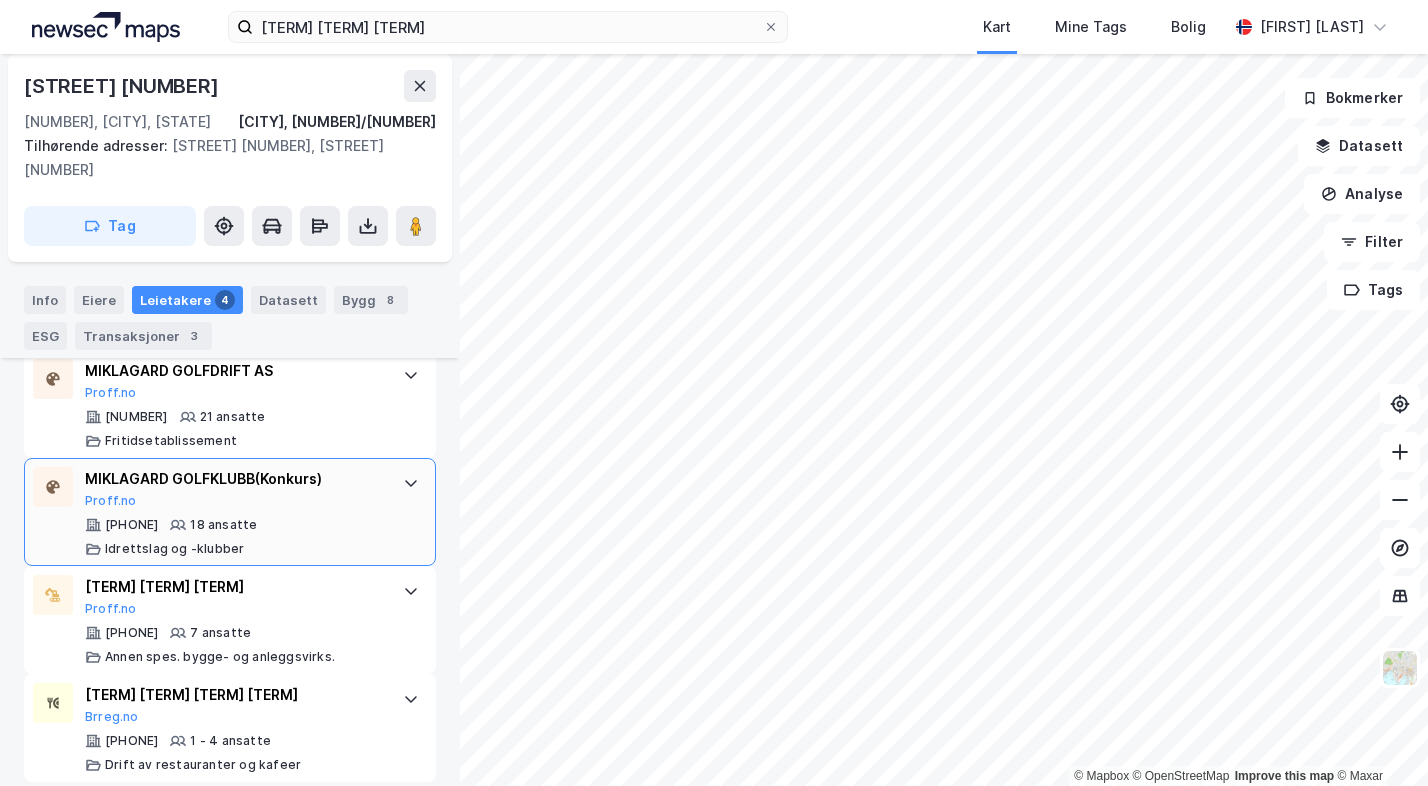 scroll, scrollTop: 631, scrollLeft: 0, axis: vertical 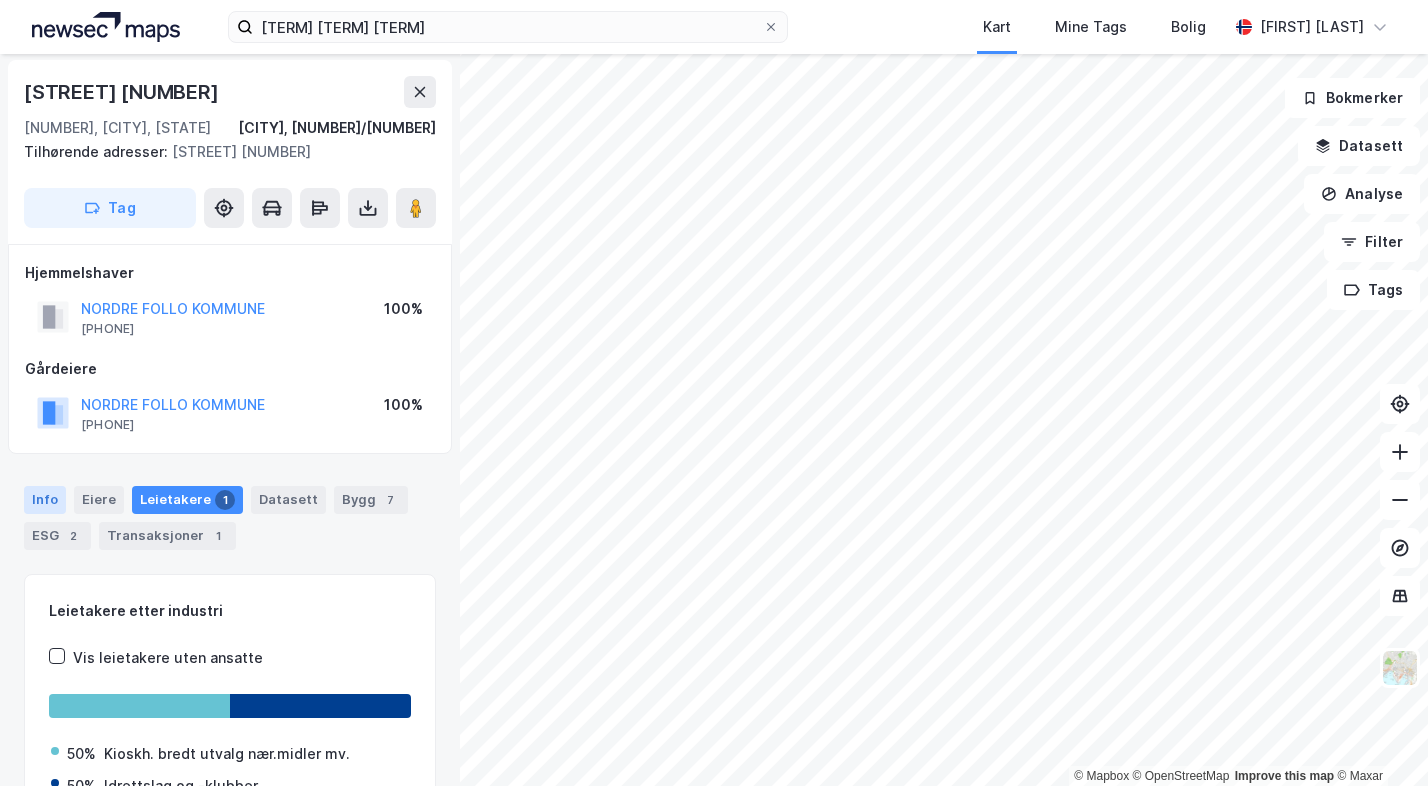 click on "Info" at bounding box center [45, 500] 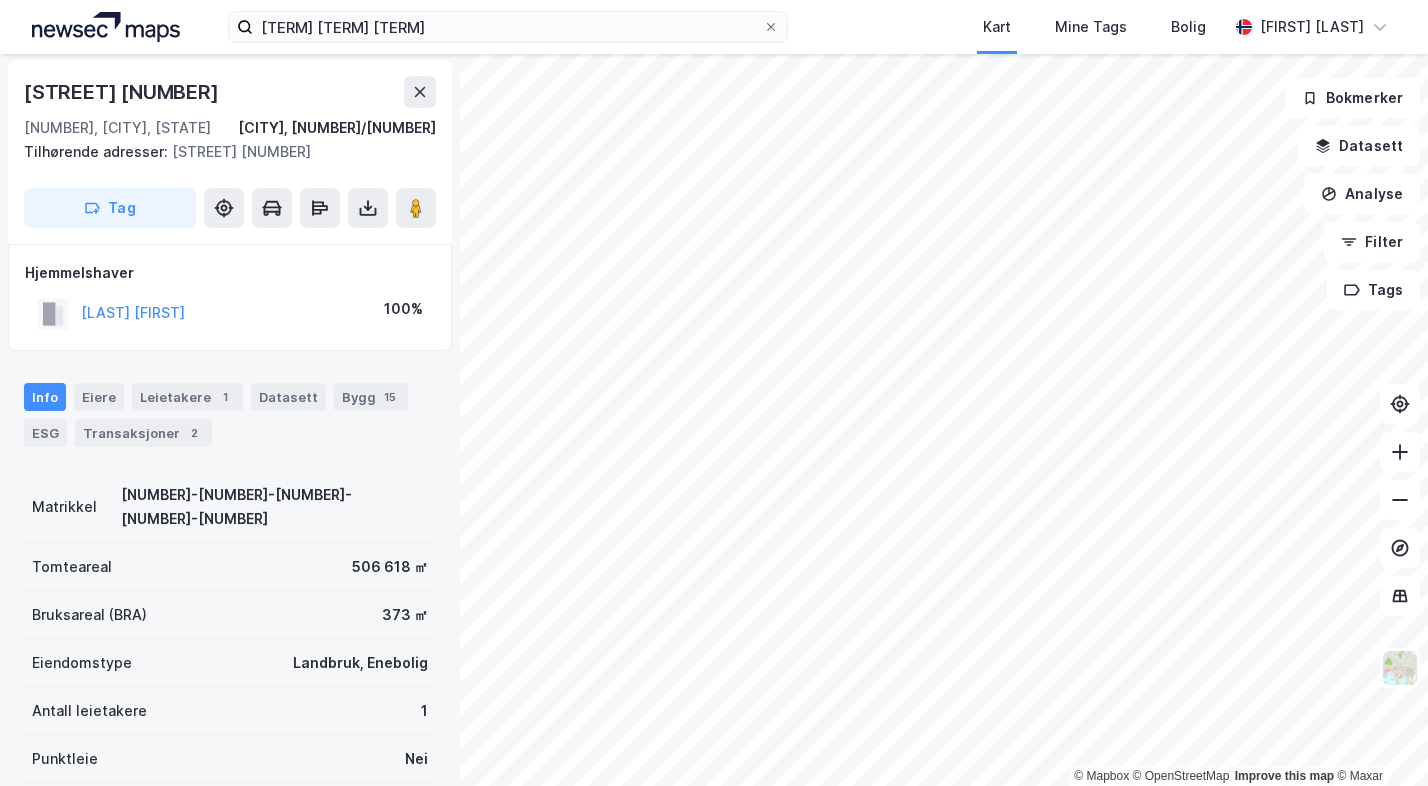 scroll, scrollTop: 2, scrollLeft: 0, axis: vertical 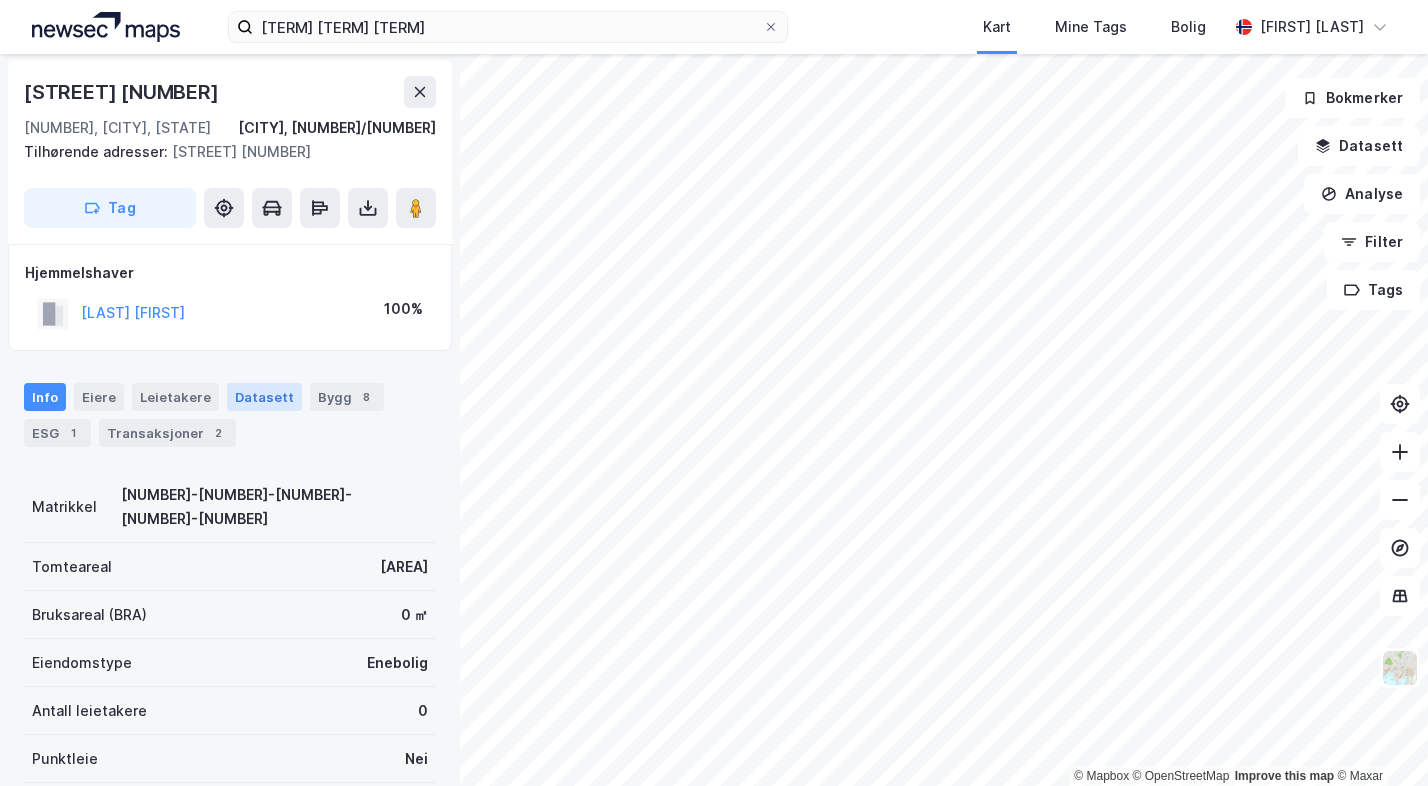 click on "Datasett" at bounding box center [264, 397] 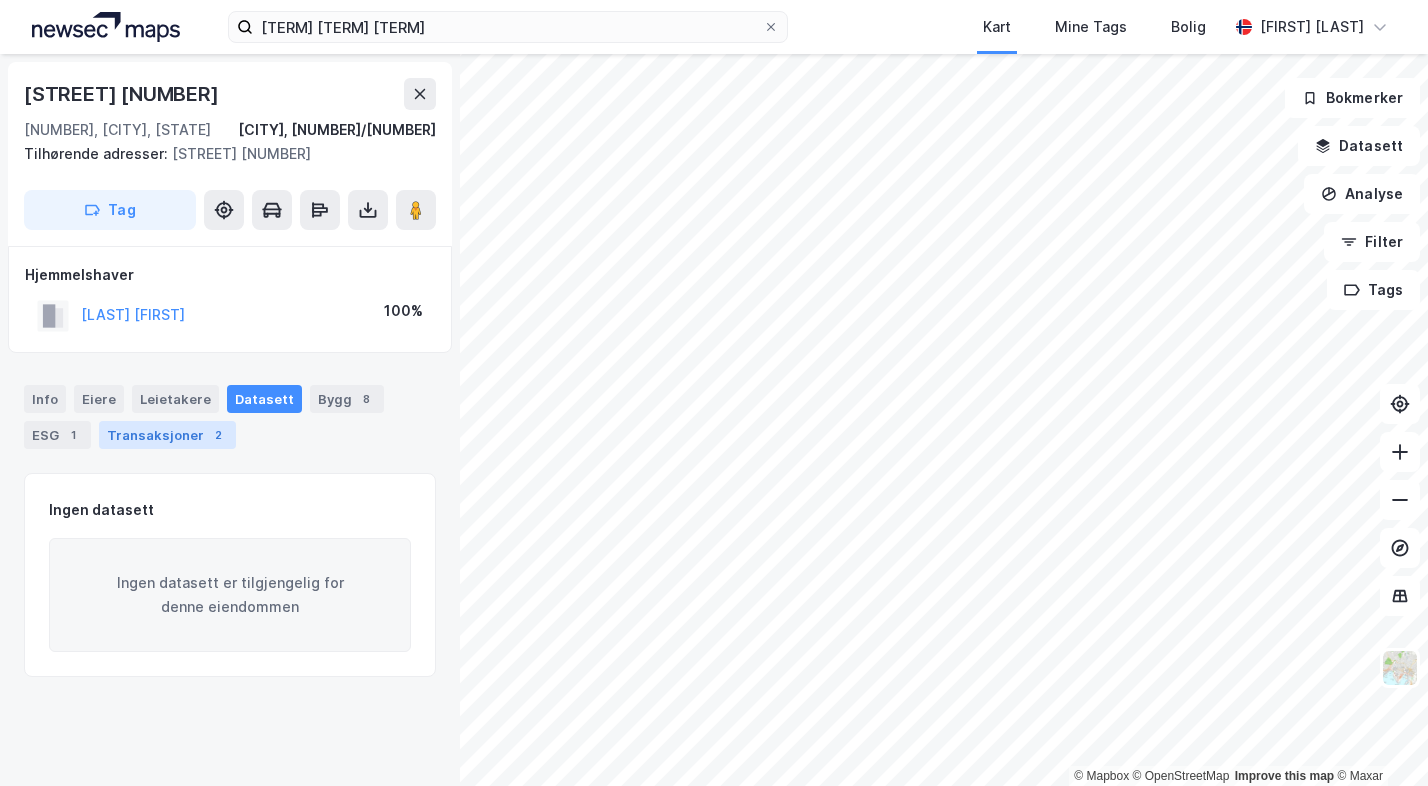 click on "2" at bounding box center (218, 435) 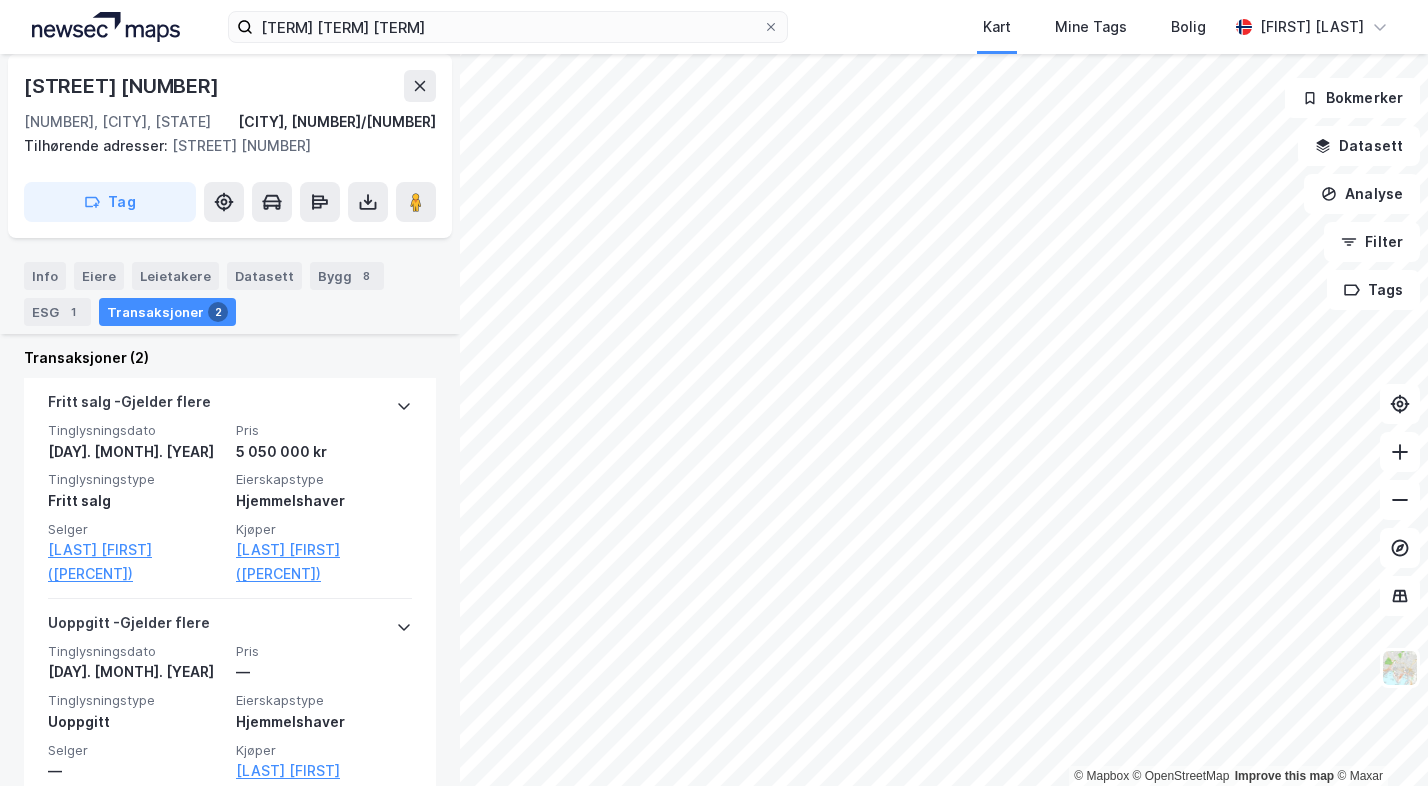 scroll, scrollTop: 302, scrollLeft: 0, axis: vertical 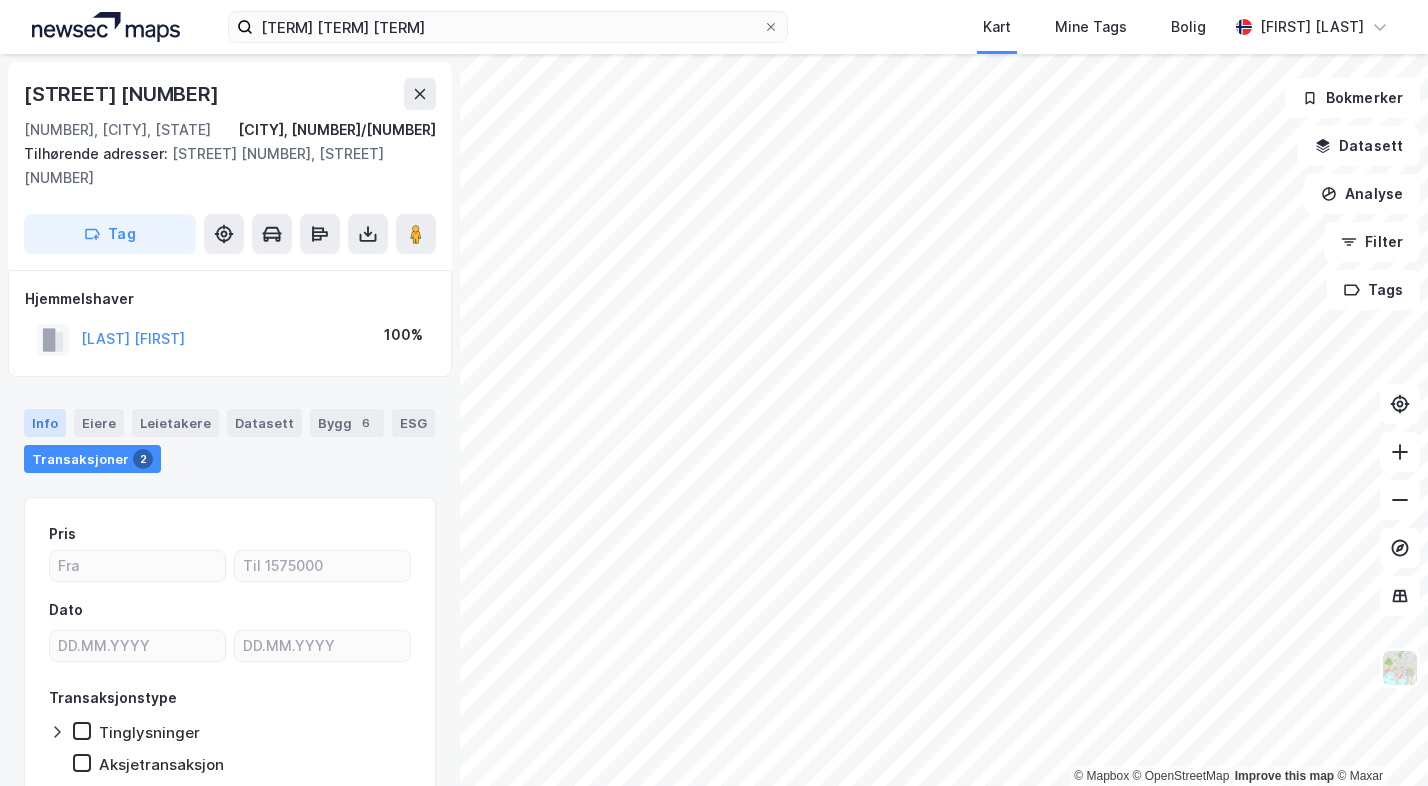 click on "Info" at bounding box center (45, 423) 